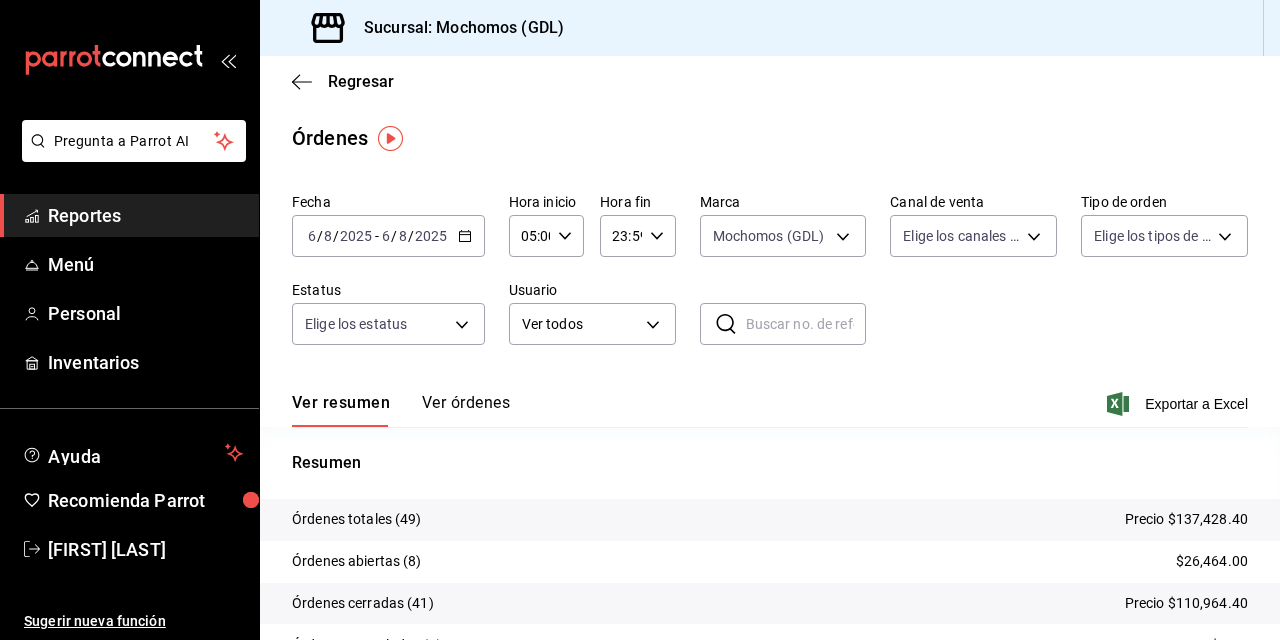scroll, scrollTop: 0, scrollLeft: 0, axis: both 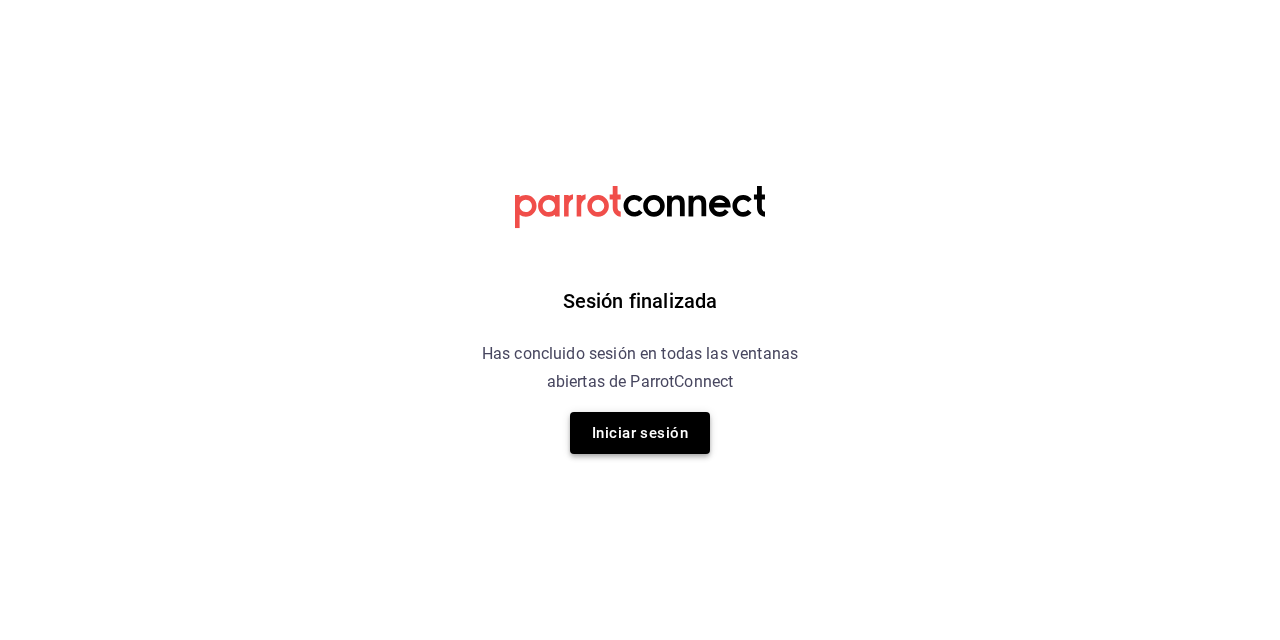 click on "Iniciar sesión" at bounding box center (640, 433) 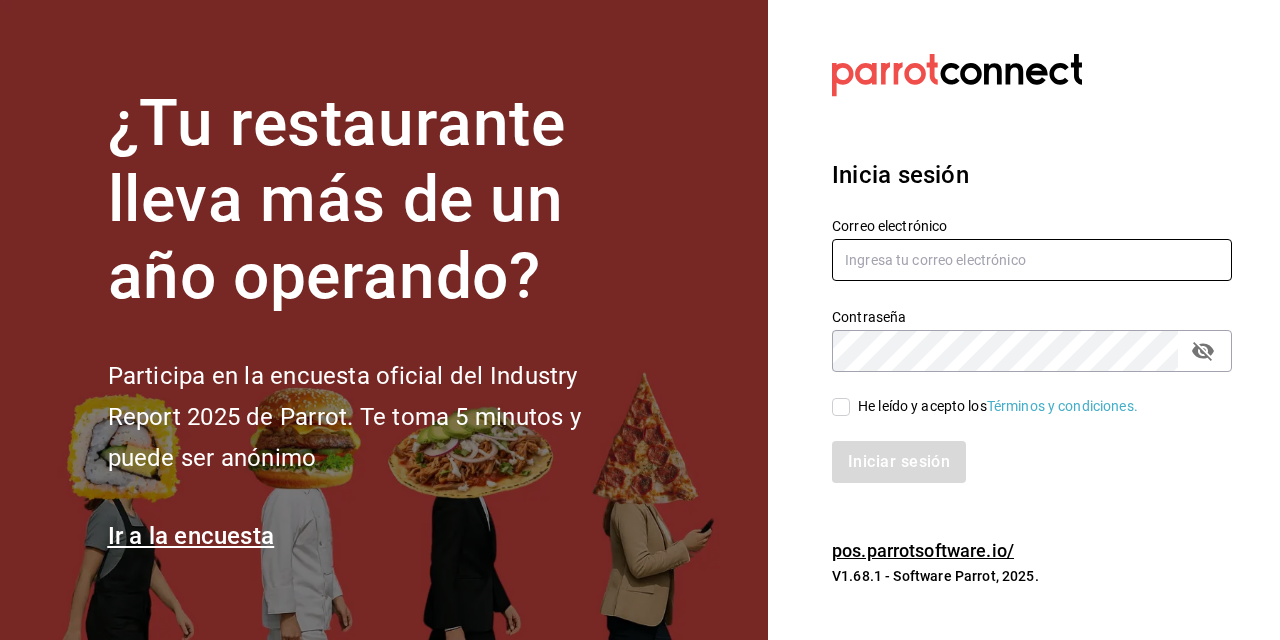 type on "JOSE.AVILA@COSTENO.COM" 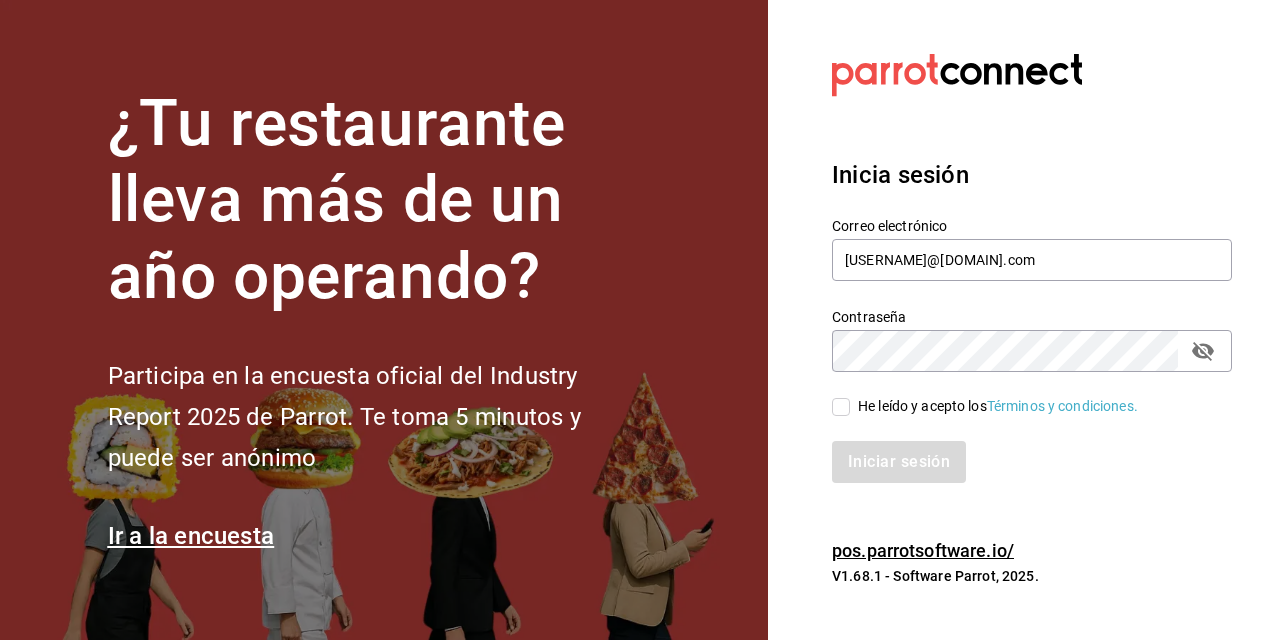 click on "He leído y acepto los  Términos y condiciones." at bounding box center [841, 407] 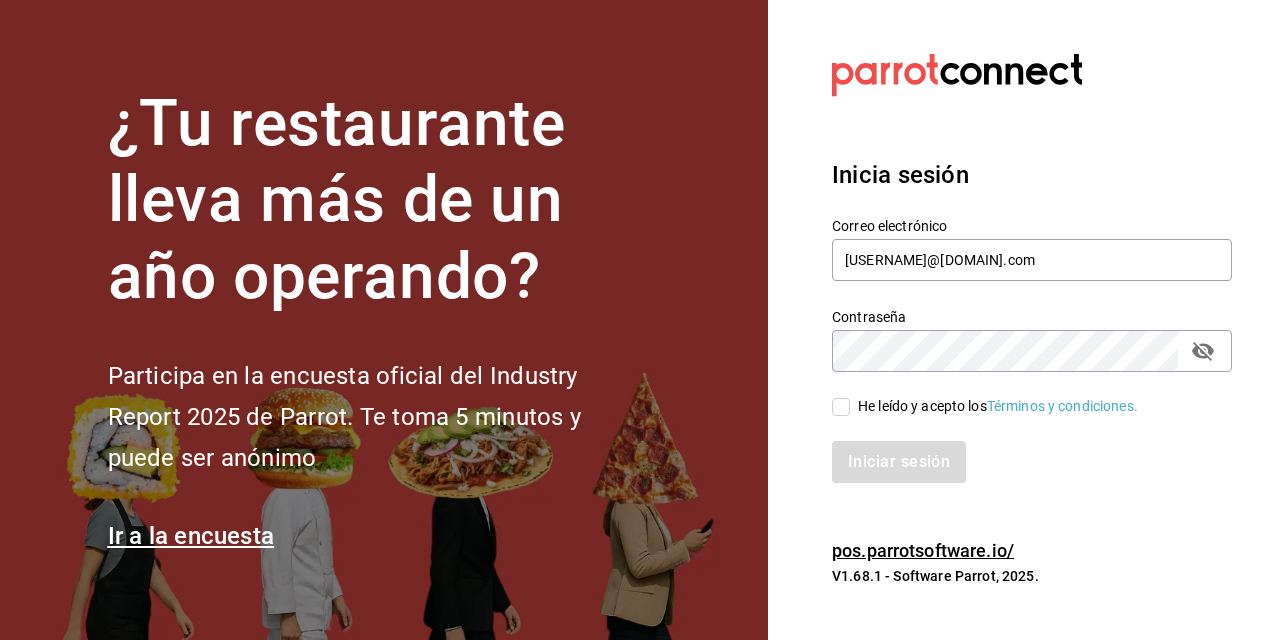 checkbox on "true" 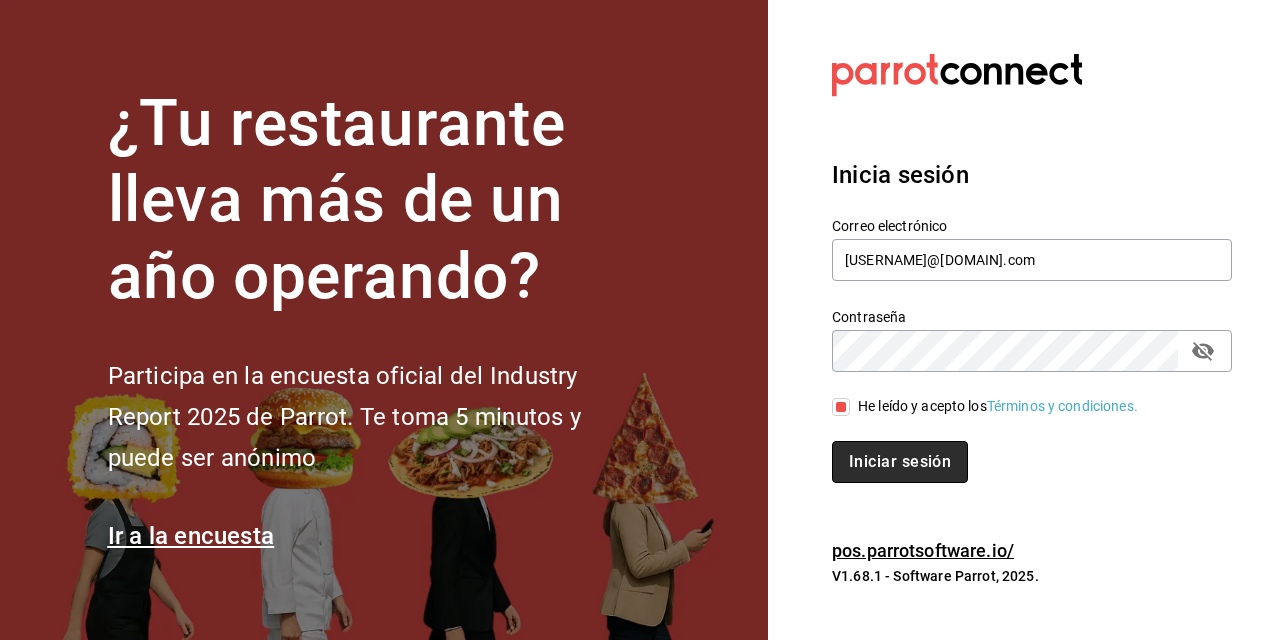 click on "Iniciar sesión" at bounding box center (900, 462) 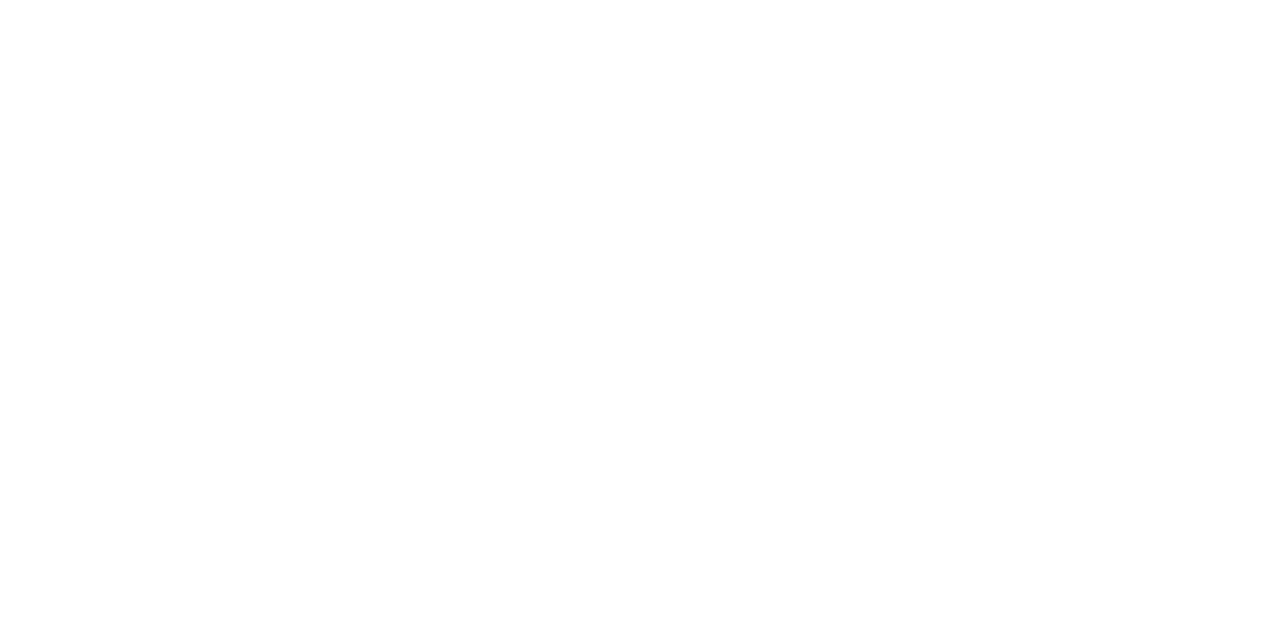 scroll, scrollTop: 0, scrollLeft: 0, axis: both 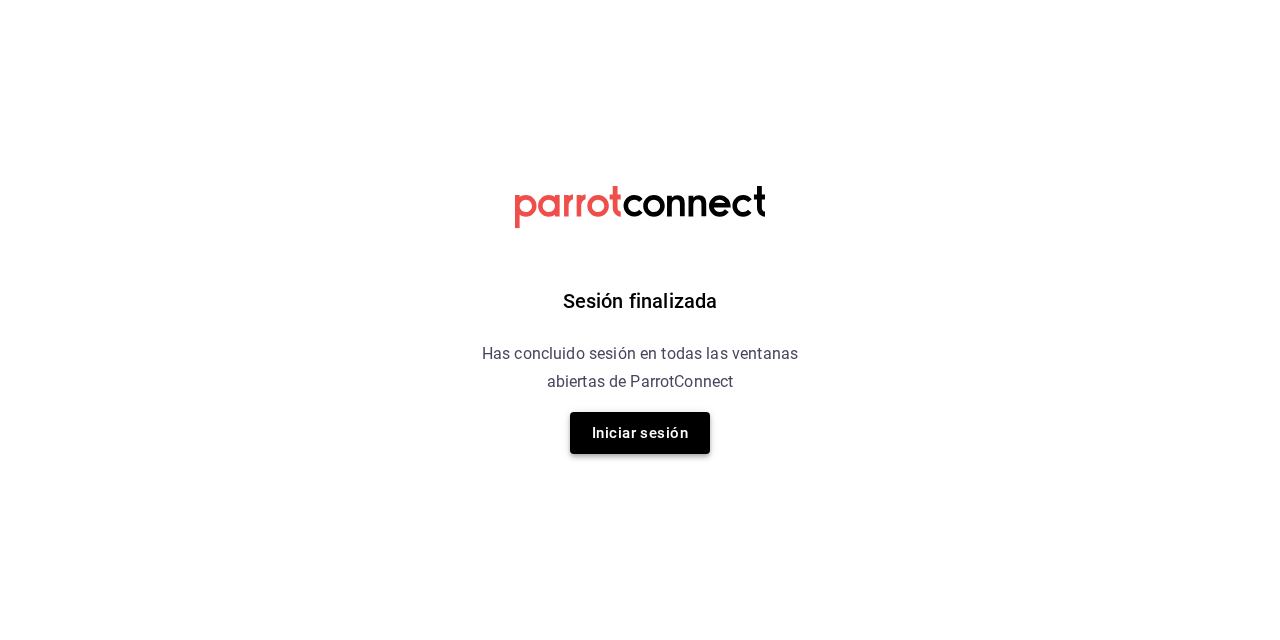 click on "Iniciar sesión" at bounding box center [640, 433] 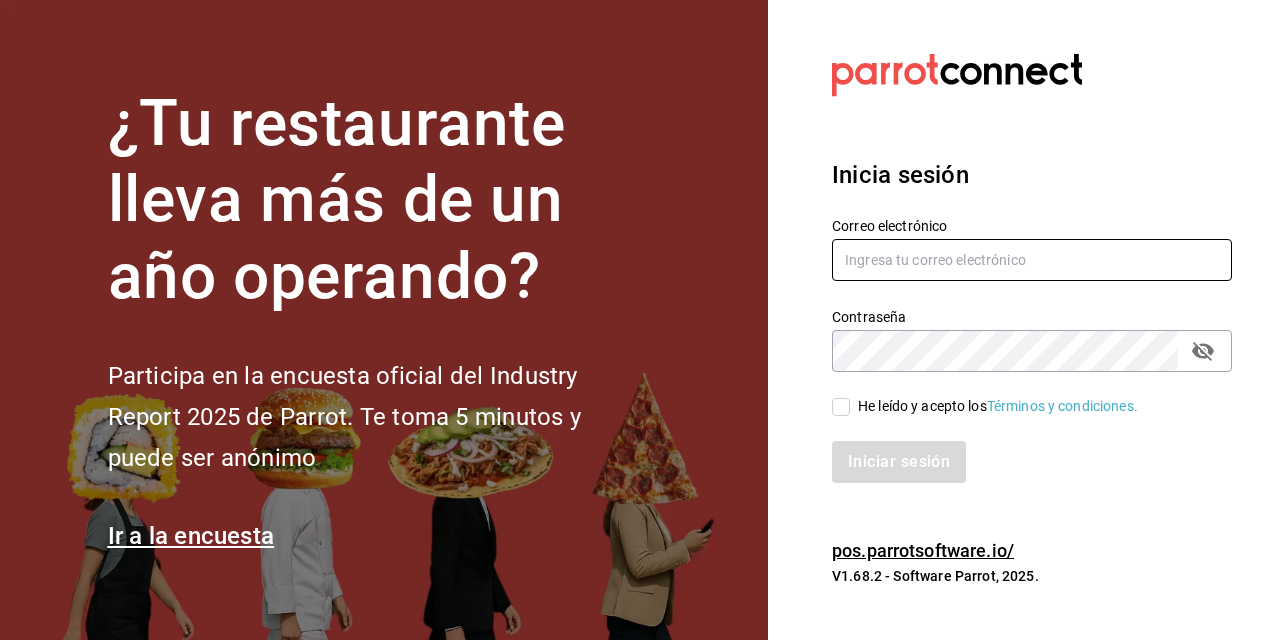 type on "[USERNAME]@[DOMAIN].com" 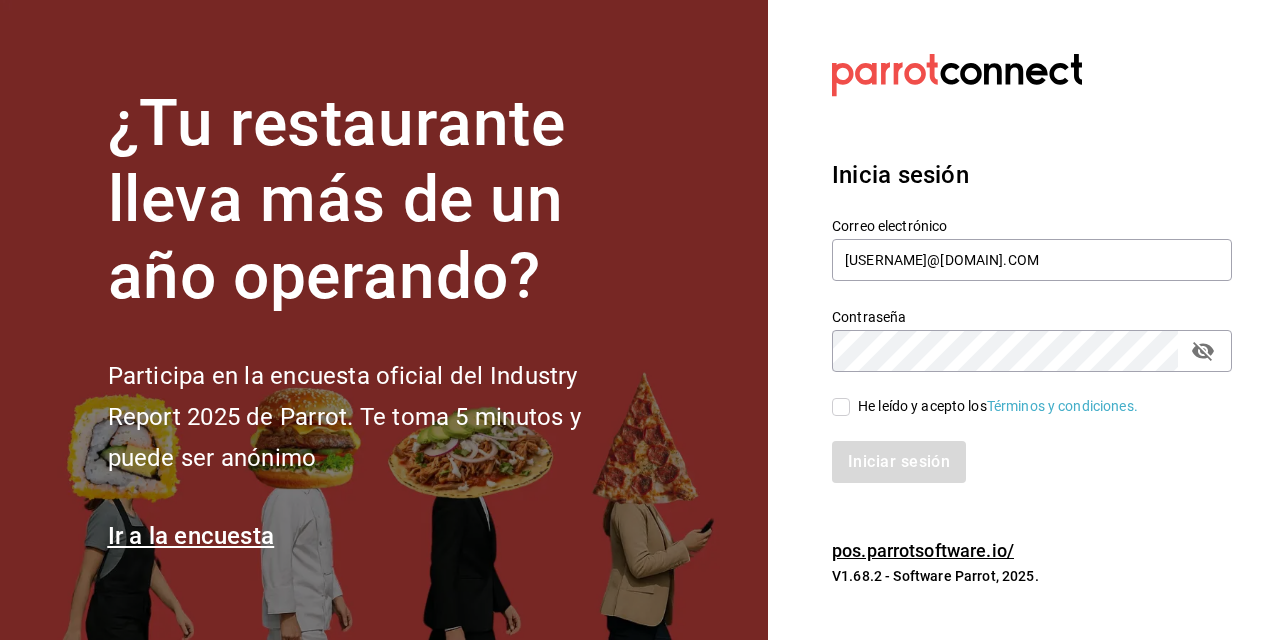click on "He leído y acepto los  Términos y condiciones." at bounding box center (841, 407) 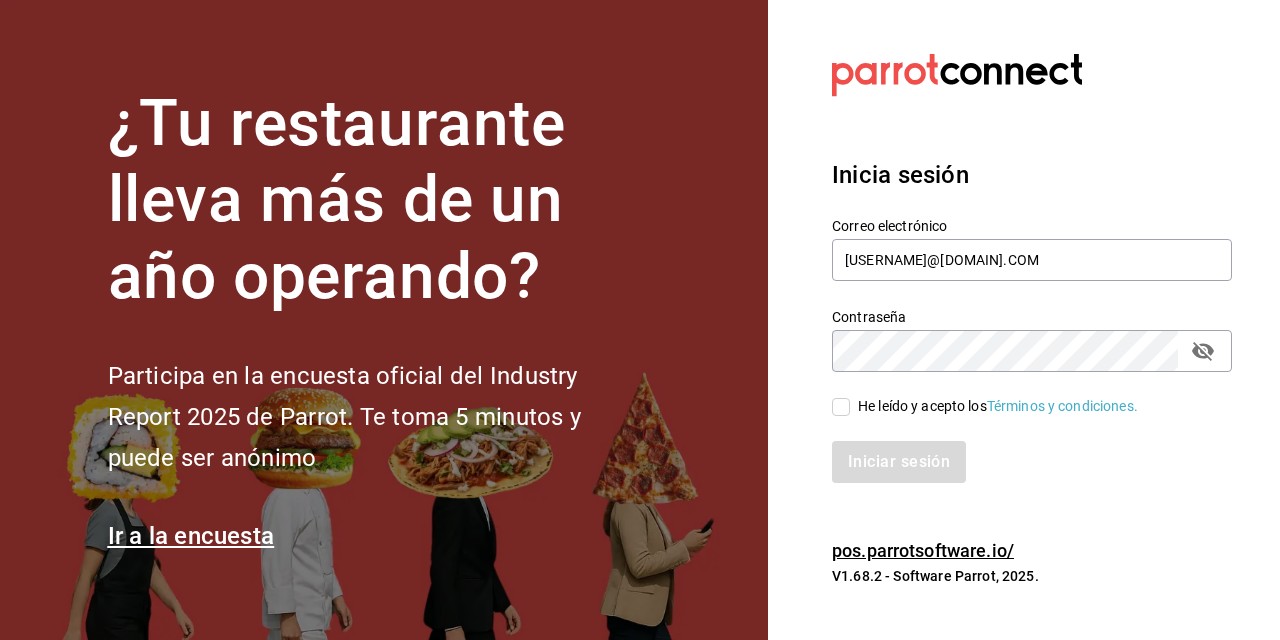 checkbox on "true" 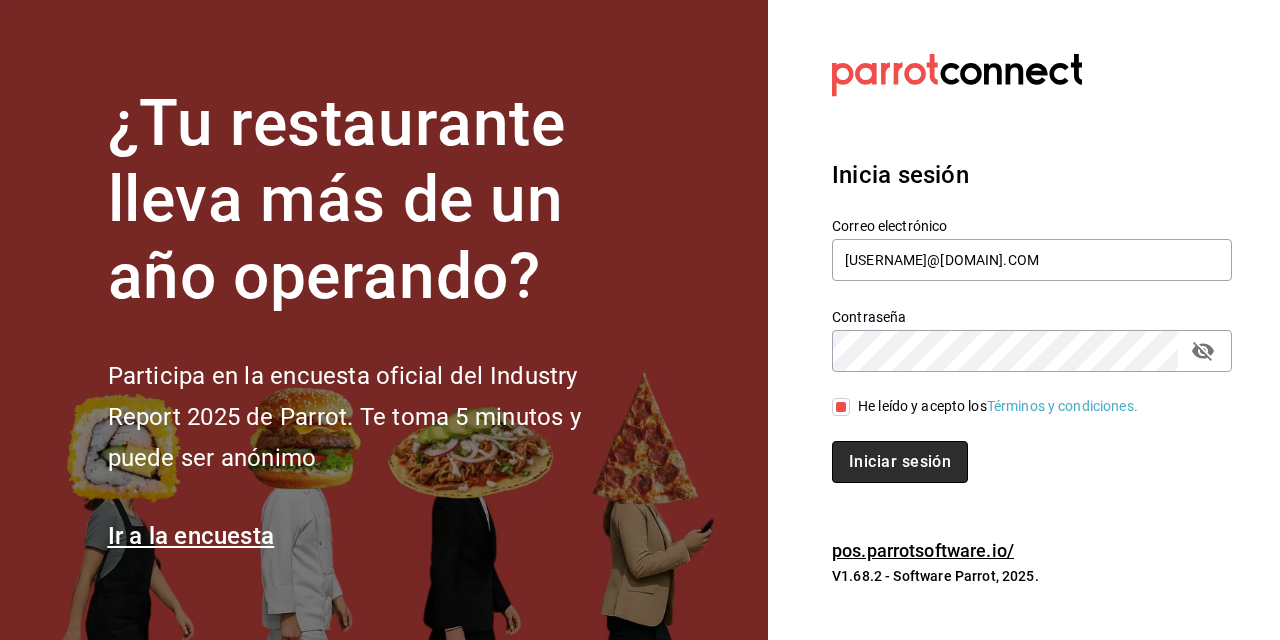 click on "Iniciar sesión" at bounding box center [900, 462] 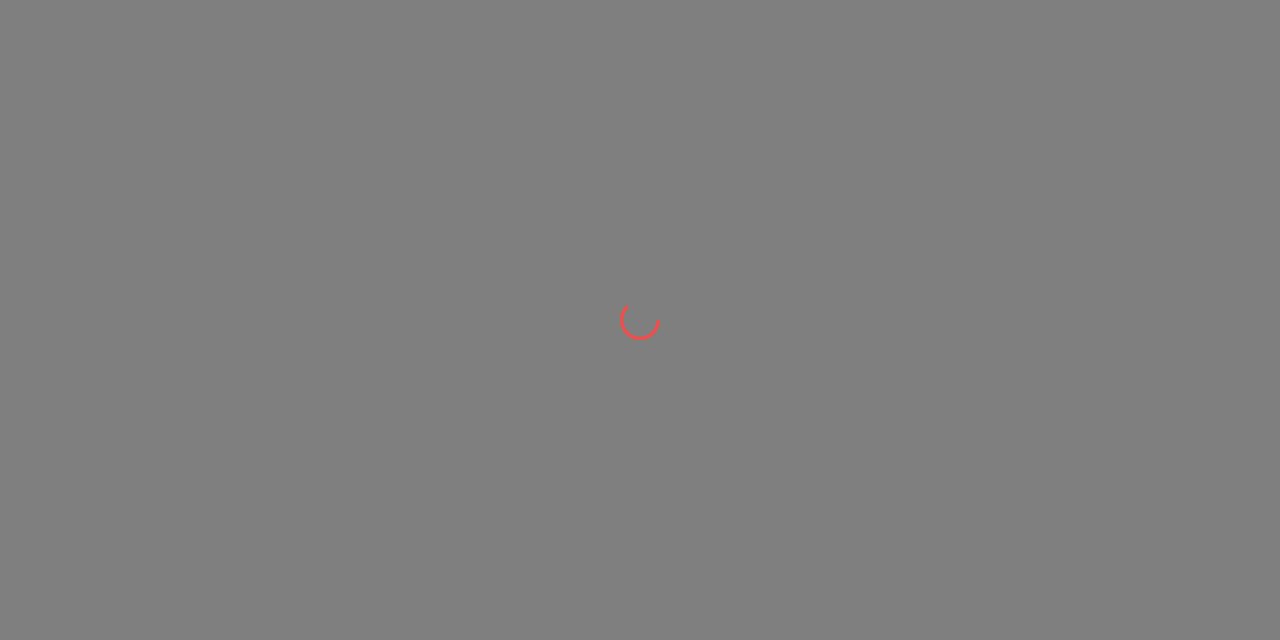 scroll, scrollTop: 0, scrollLeft: 0, axis: both 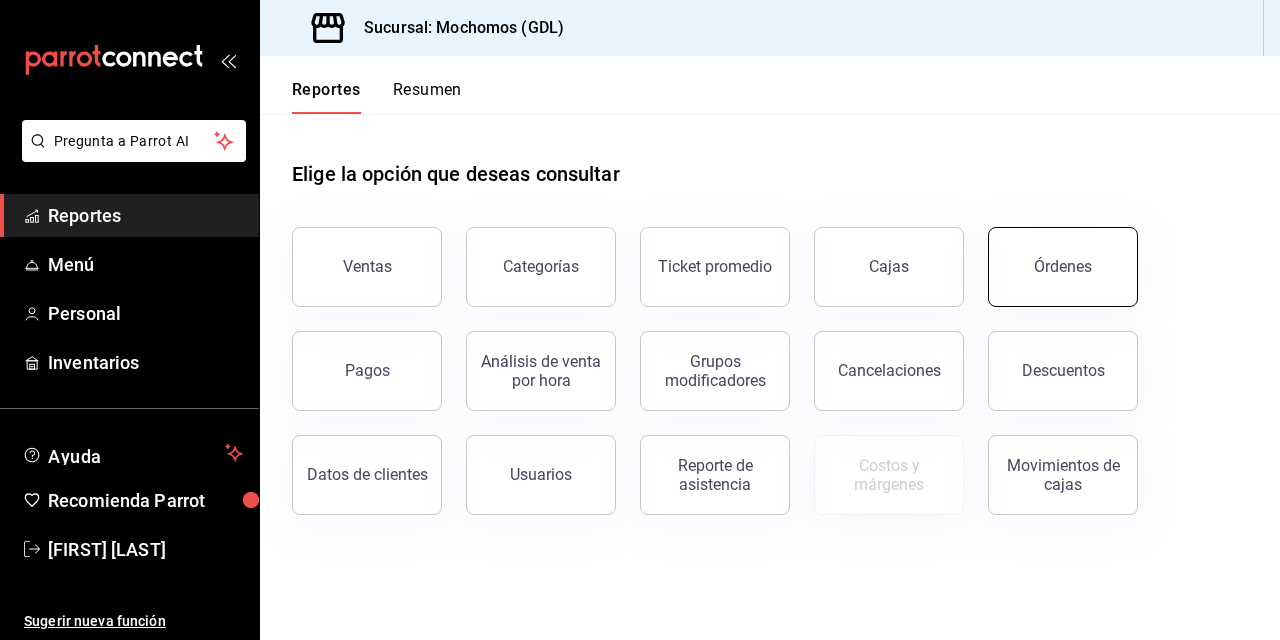 click on "Órdenes" at bounding box center [1063, 267] 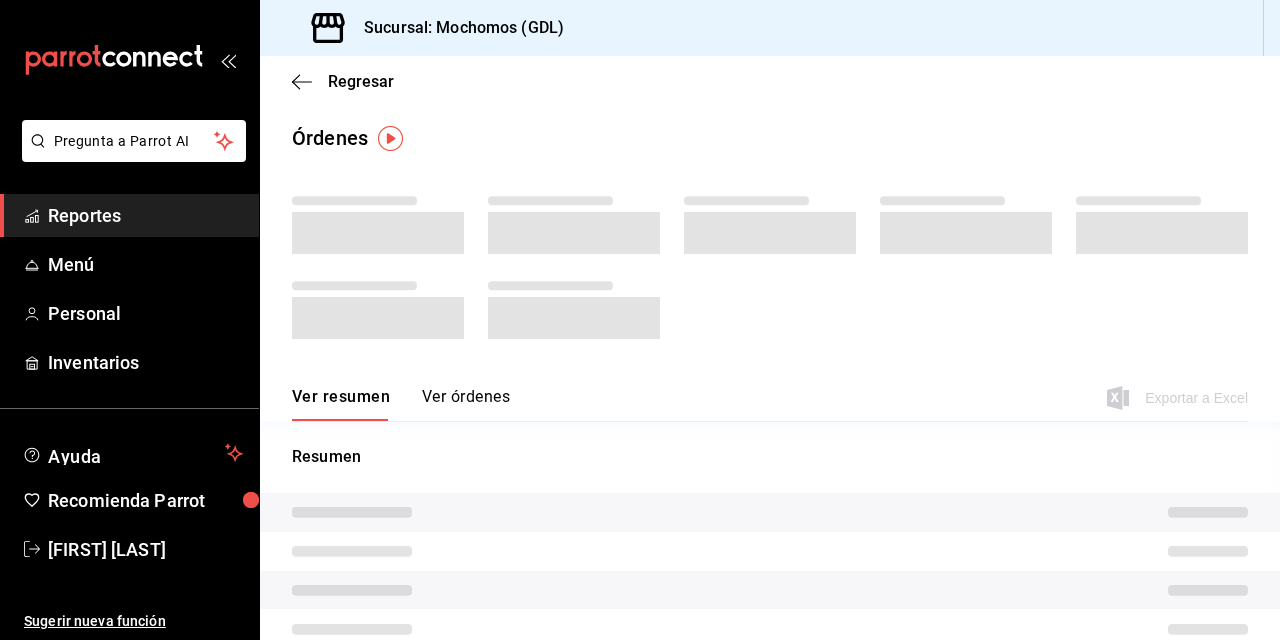 click at bounding box center (770, 274) 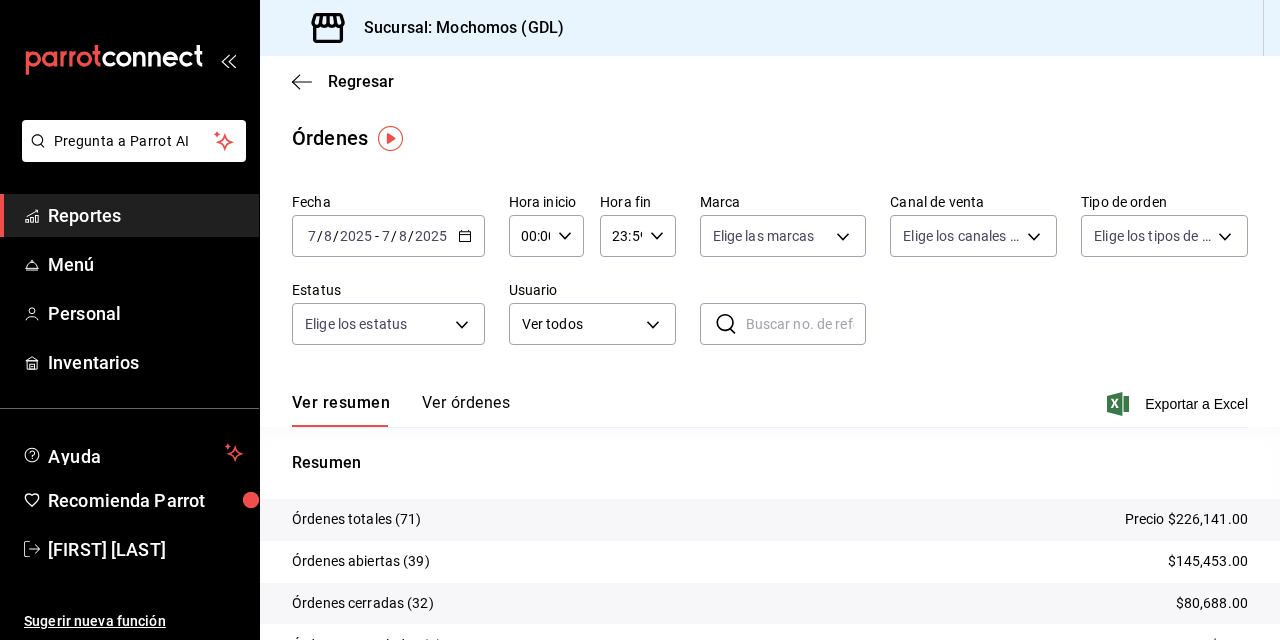 click on "7" at bounding box center (312, 236) 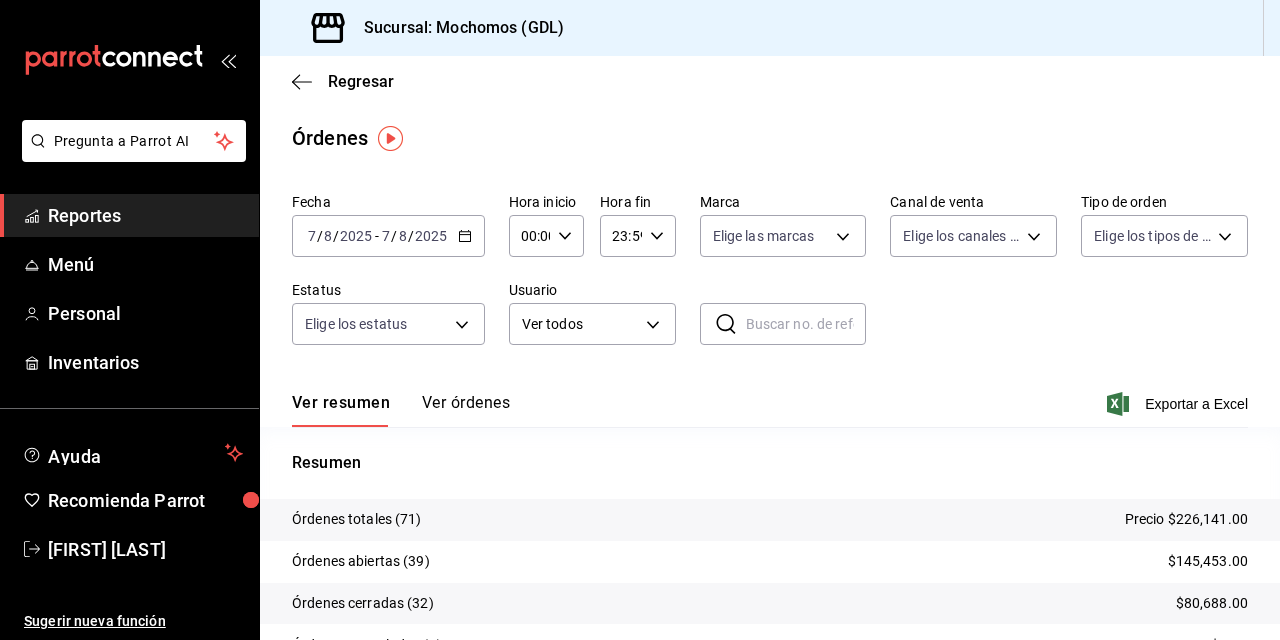 click on "Resumen Órdenes totales (71) Precio $226,141.00 Órdenes abiertas (39) $145,453.00 Órdenes cerradas (32) $80,688.00 Órdenes canceladas (0) $0.00 Órdenes negadas (0) $0.00" at bounding box center [770, 579] 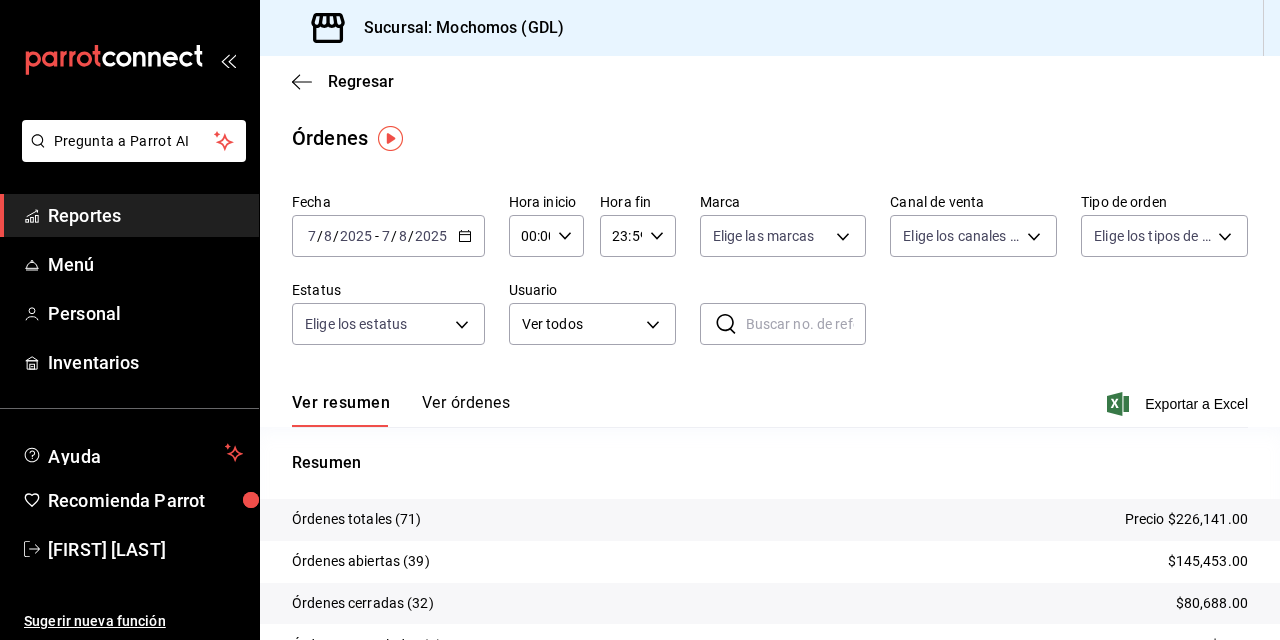 click on "00:00" at bounding box center (529, 236) 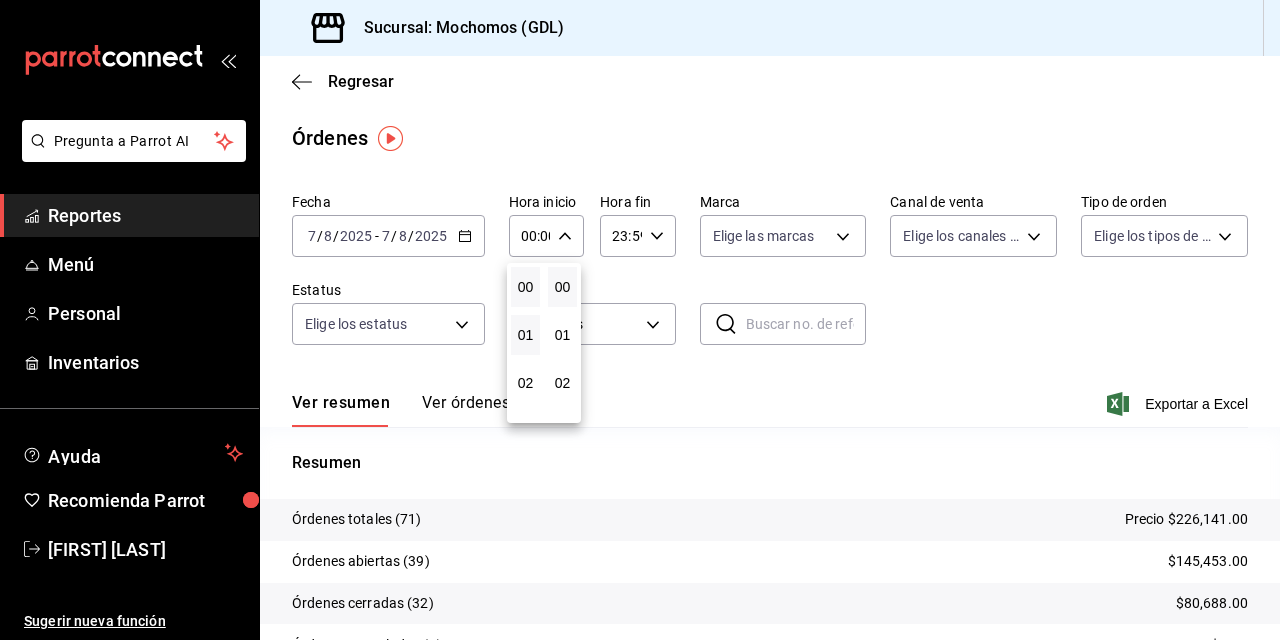 click on "01" at bounding box center [525, 335] 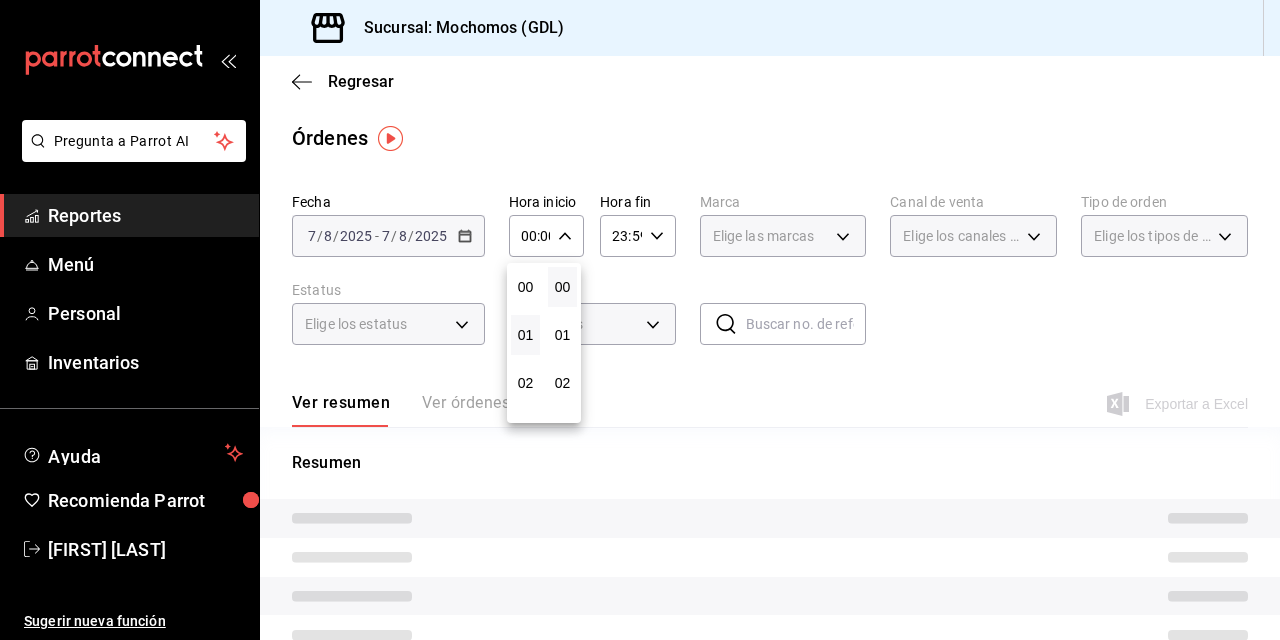 type on "01:00" 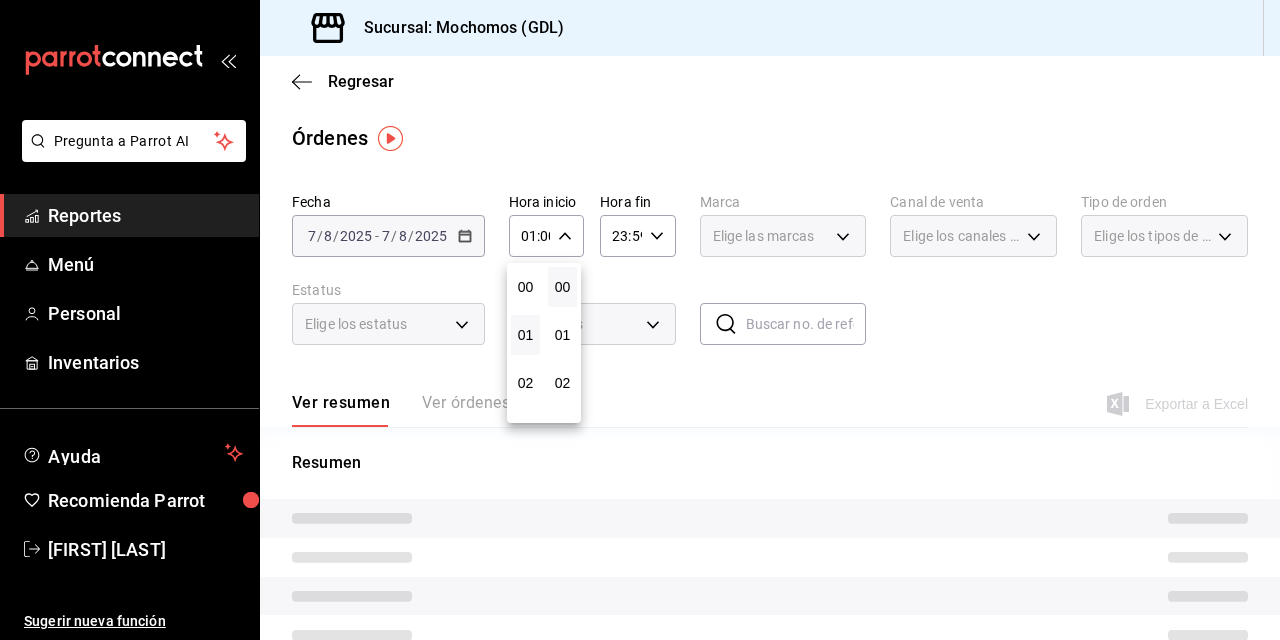 type 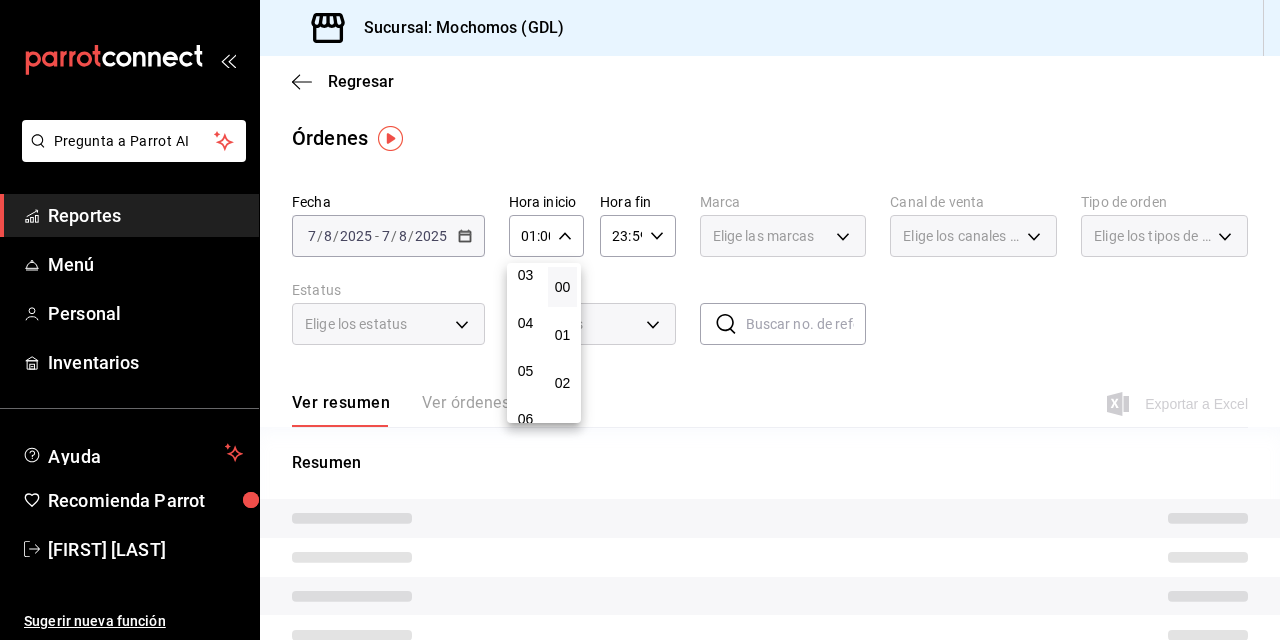 scroll, scrollTop: 160, scrollLeft: 0, axis: vertical 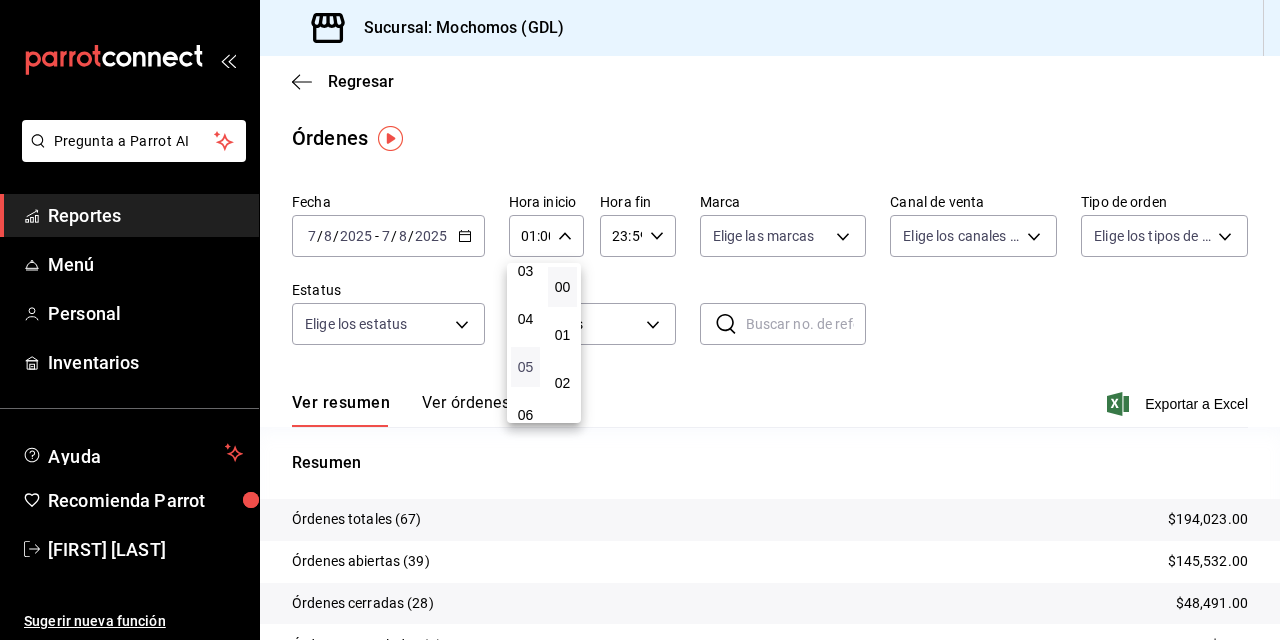 click on "05" at bounding box center (525, 367) 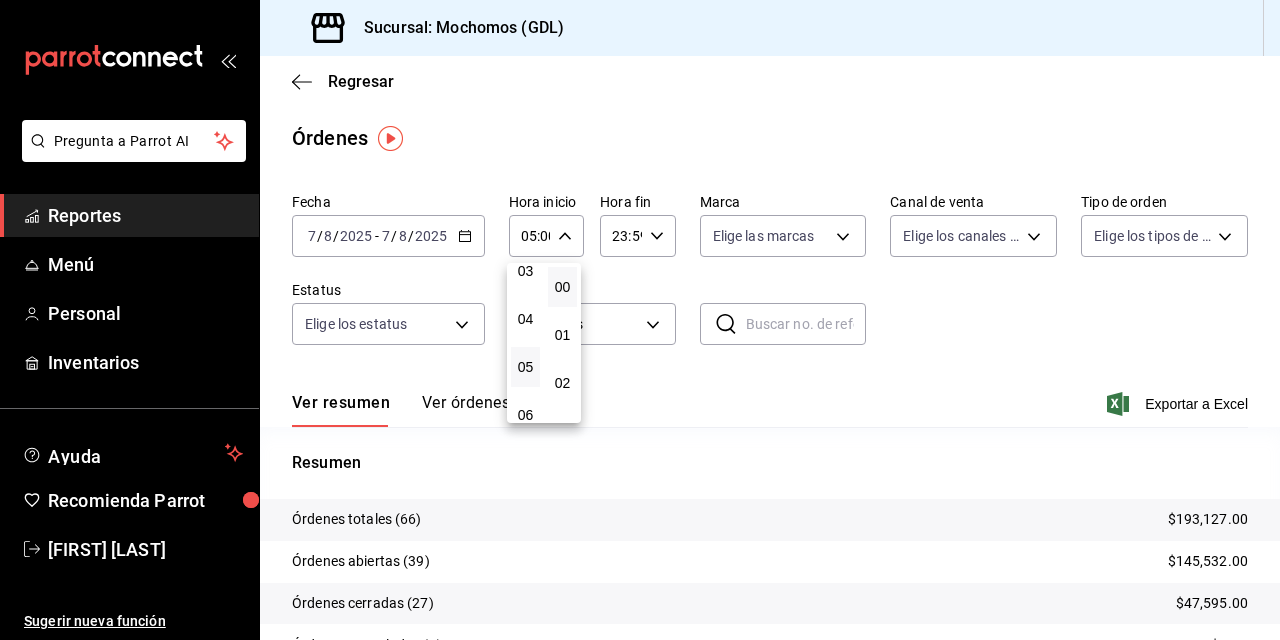 click at bounding box center (640, 320) 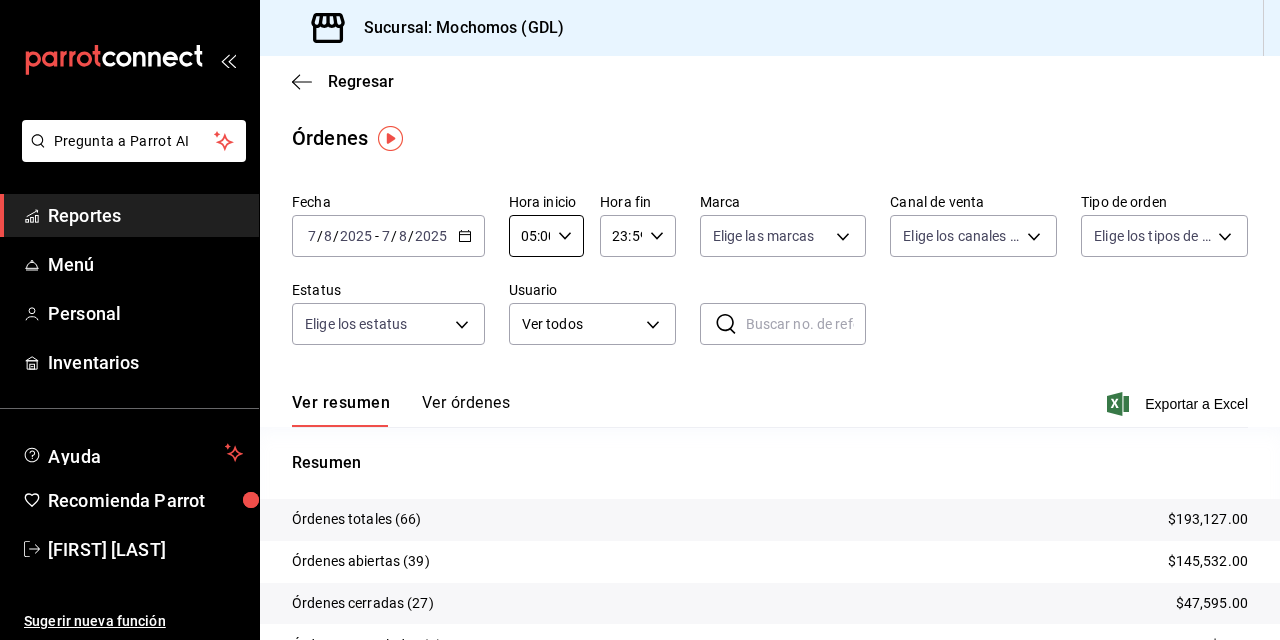 click on "Ver resumen Ver órdenes Exportar a Excel" at bounding box center (770, 398) 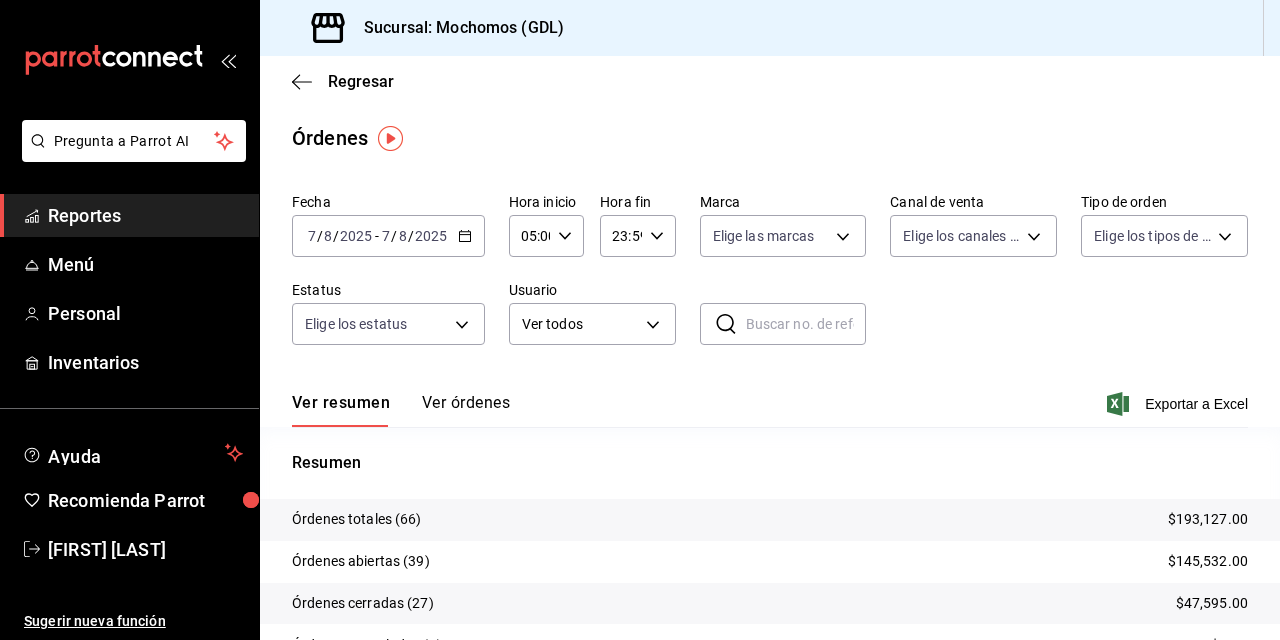 click on "Ver resumen Ver órdenes Exportar a Excel" at bounding box center [770, 398] 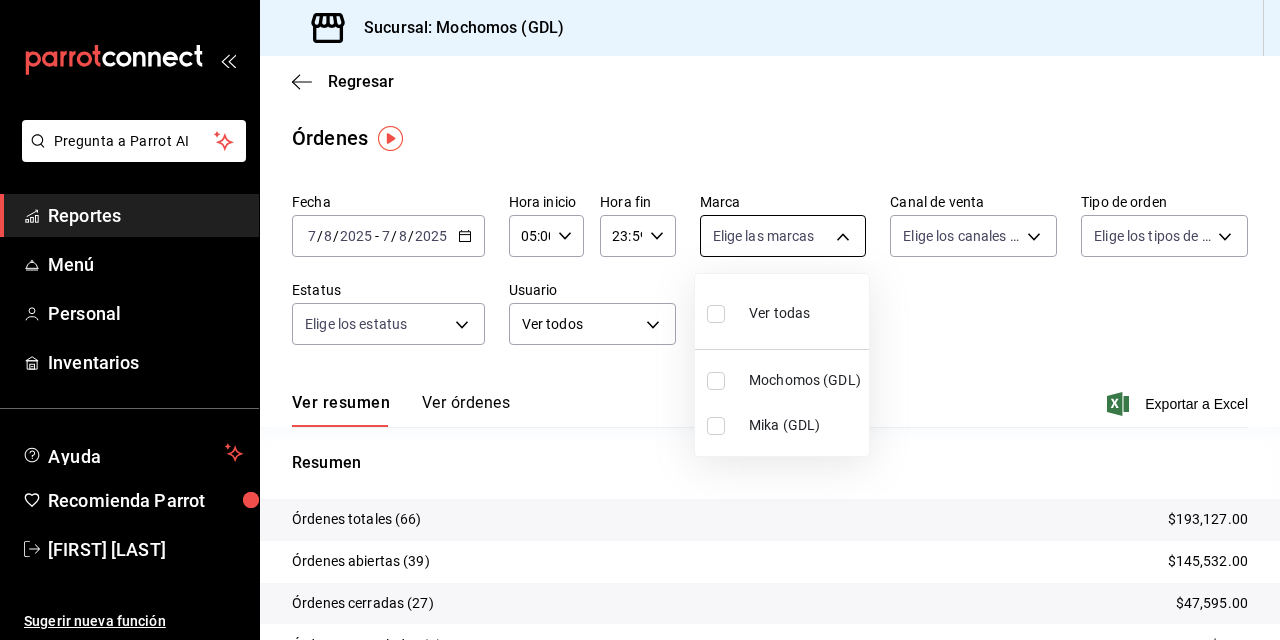 click on "Pregunta a Parrot AI Reportes   Menú   Personal   Inventarios   Ayuda Recomienda Parrot   [FIRST] [LAST]   Sugerir nueva función   Sucursal: Mochomos (GDL) Regresar Órdenes Fecha 2025-08-07 7 / 8 / 2025 - 2025-08-07 7 / 8 / 2025 Hora inicio 05:00 Hora inicio Hora fin 23:59 Hora fin Marca Elige las marcas Canal de venta Elige los canales de venta Tipo de orden Elige los tipos de orden Estatus Elige los estatus Usuario Ver todos ALL ​ ​ Ver resumen Ver órdenes Exportar a Excel Resumen Órdenes totales (66) $193,127.00 Órdenes abiertas (39) $145,532.00 Órdenes cerradas (27) $47,595.00 Órdenes canceladas (0) $0.00 Órdenes negadas (0) $0.00 ¿Quieres ver el consumo promedio por orden y comensal? Ve al reporte de Ticket promedio Pregunta a Parrot AI Reportes   Menú   Personal   Inventarios   Ayuda Recomienda Parrot   [FIRST] [LAST]   Sugerir nueva función   GANA 1 MES GRATIS EN TU SUSCRIPCIÓN AQUÍ Ver video tutorial Ir a video Visitar centro de ayuda (81) [PHONE] soporte@[EXAMPLE].io (81) [PHONE]" at bounding box center (640, 320) 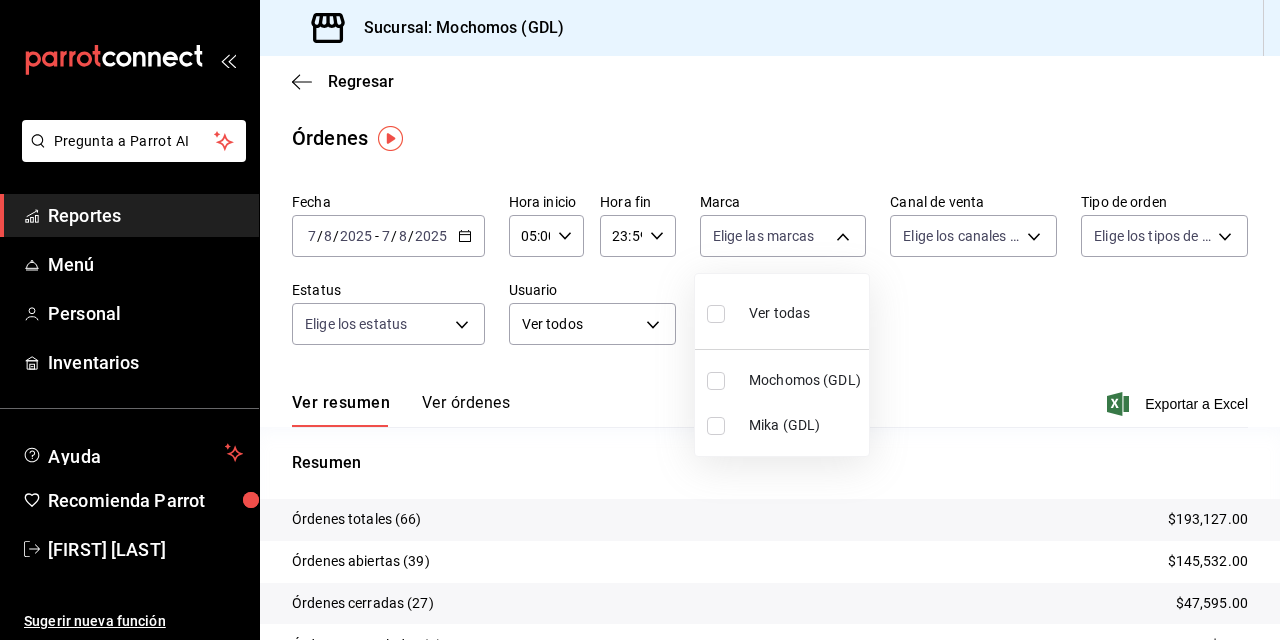 click at bounding box center [716, 381] 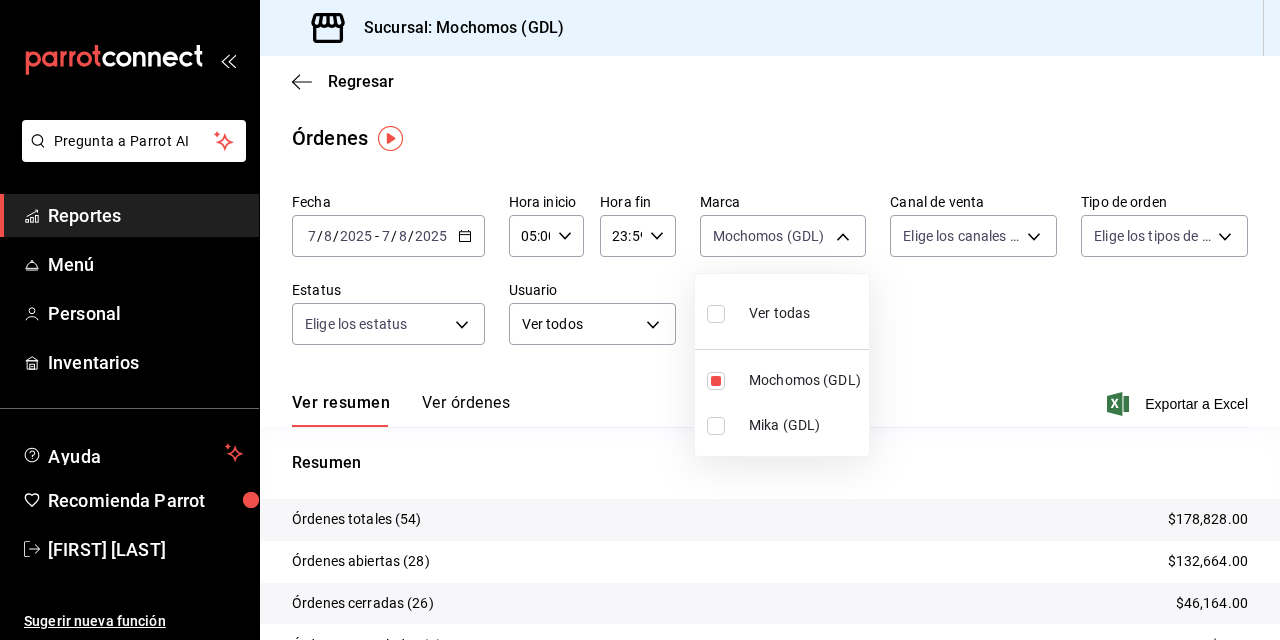 click at bounding box center (640, 320) 